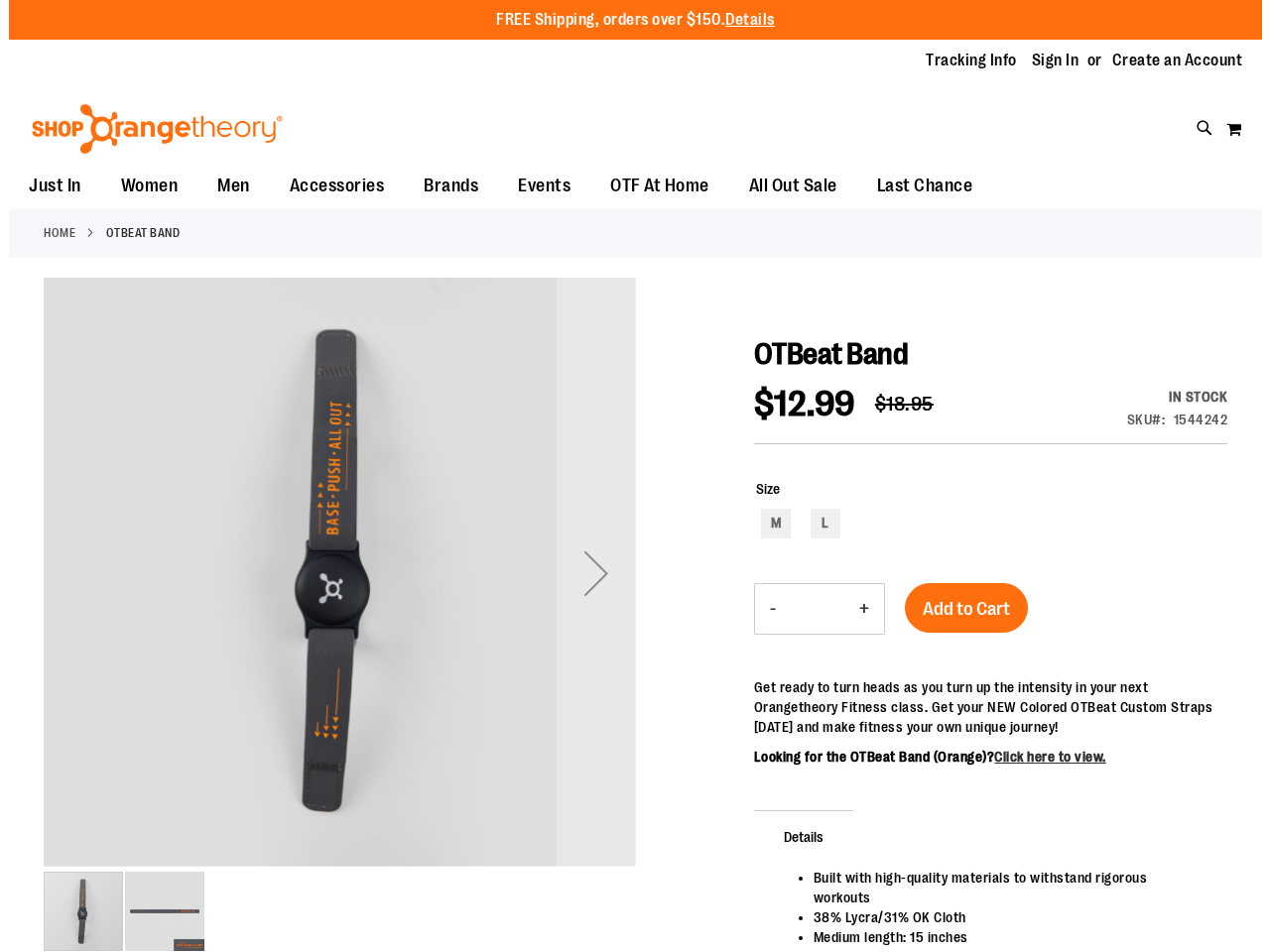 scroll, scrollTop: 0, scrollLeft: 0, axis: both 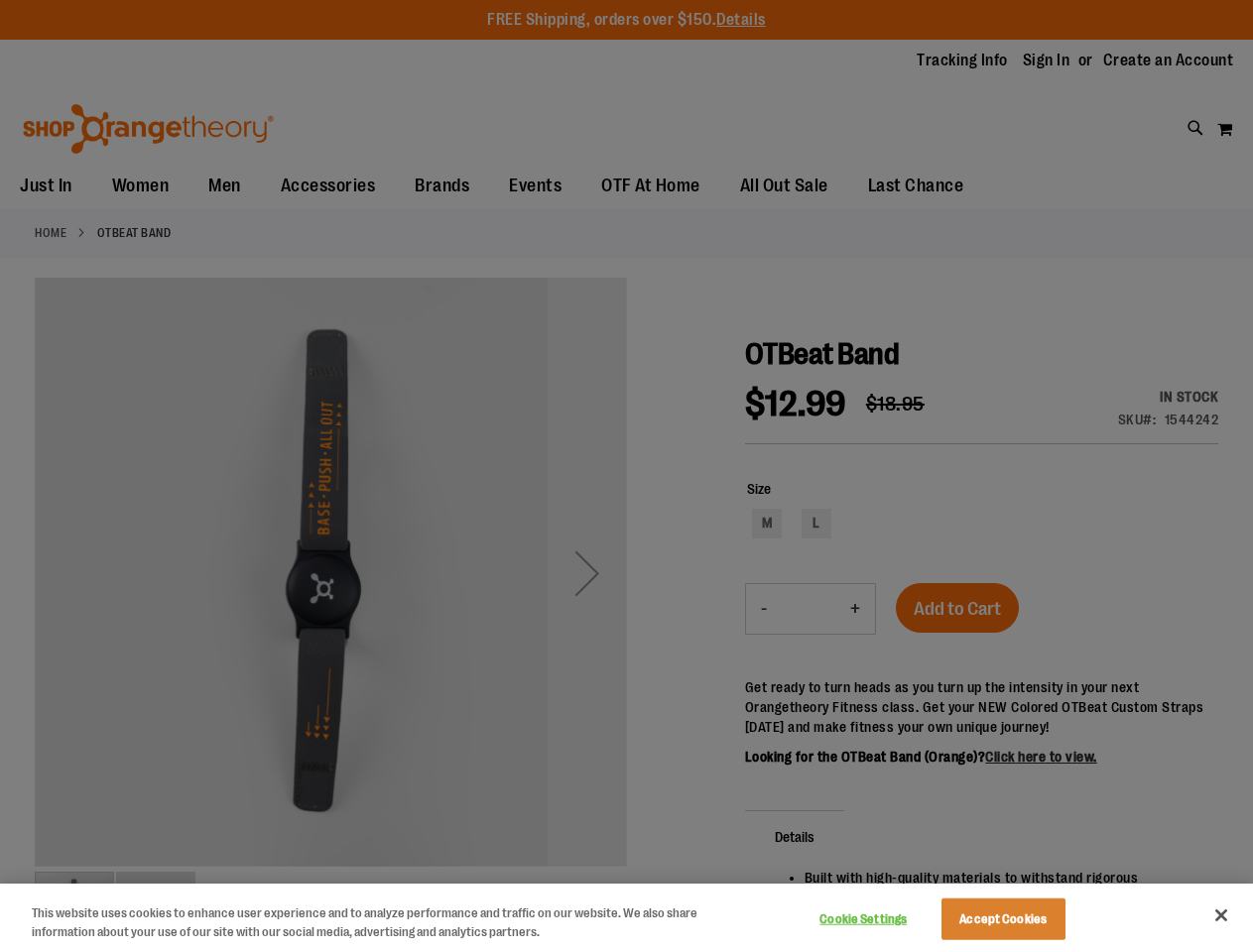 click at bounding box center [626, 476] 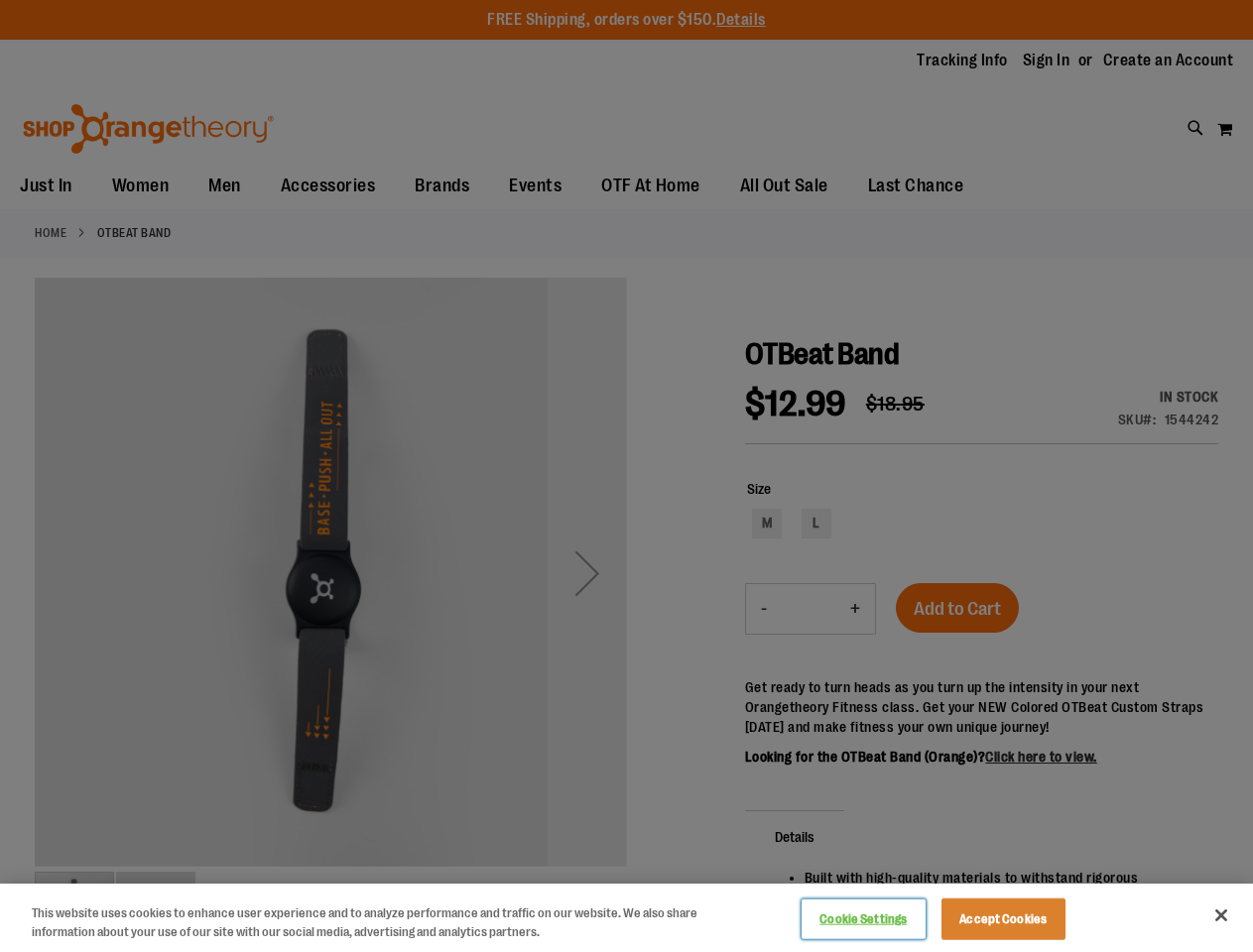 click on "Cookie Settings" at bounding box center (863, 919) 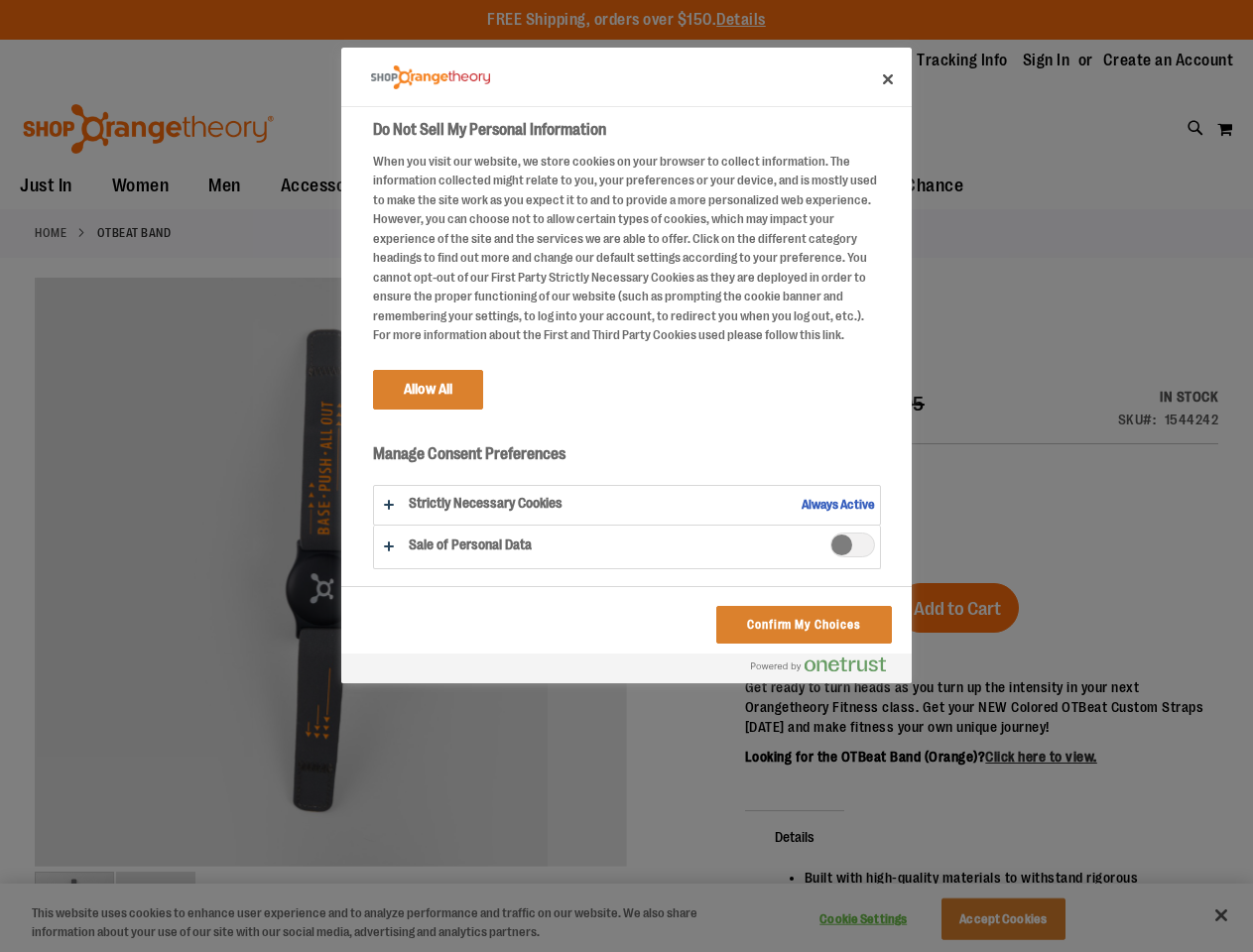 click at bounding box center (626, 476) 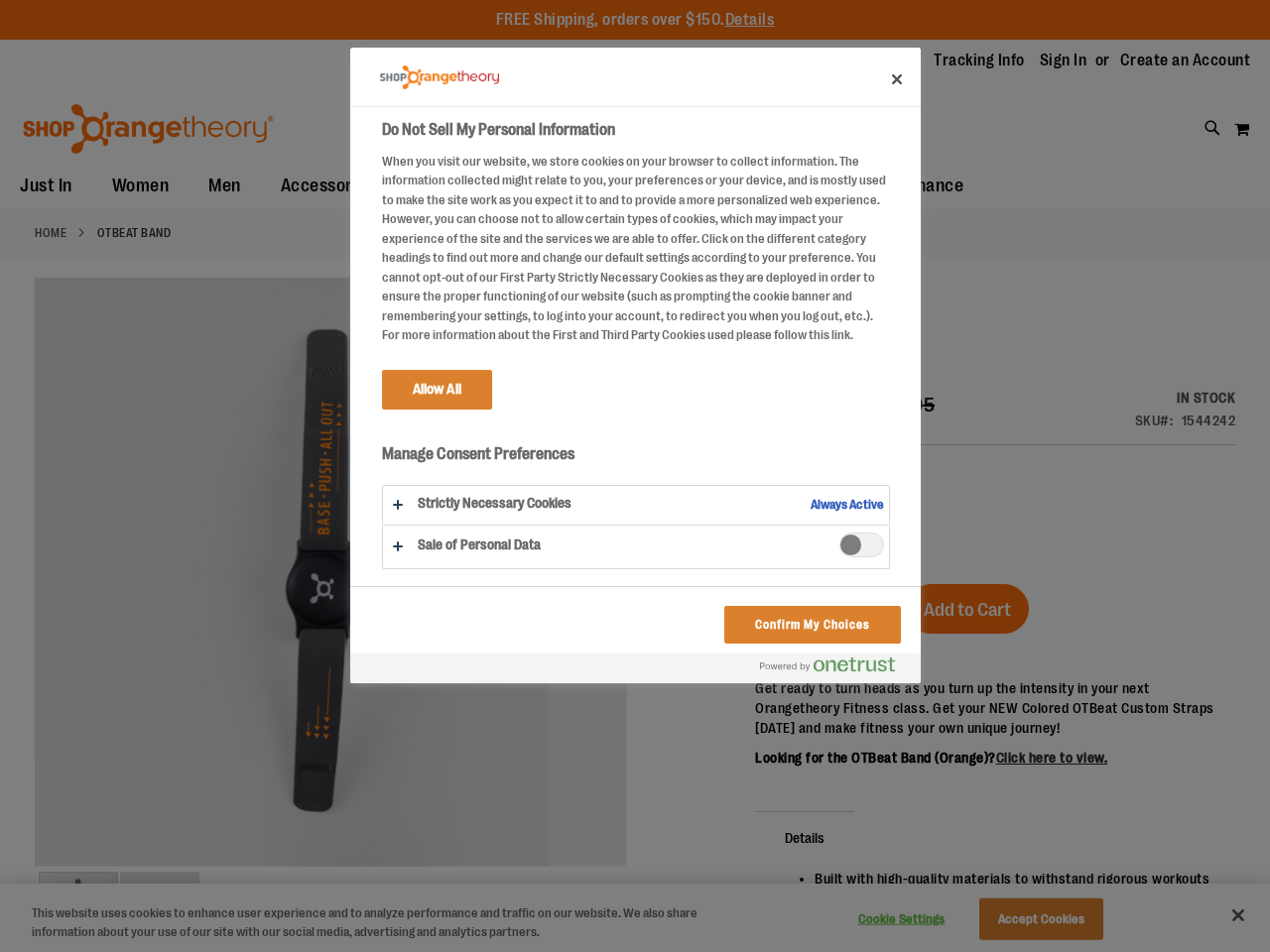 click at bounding box center [635, 476] 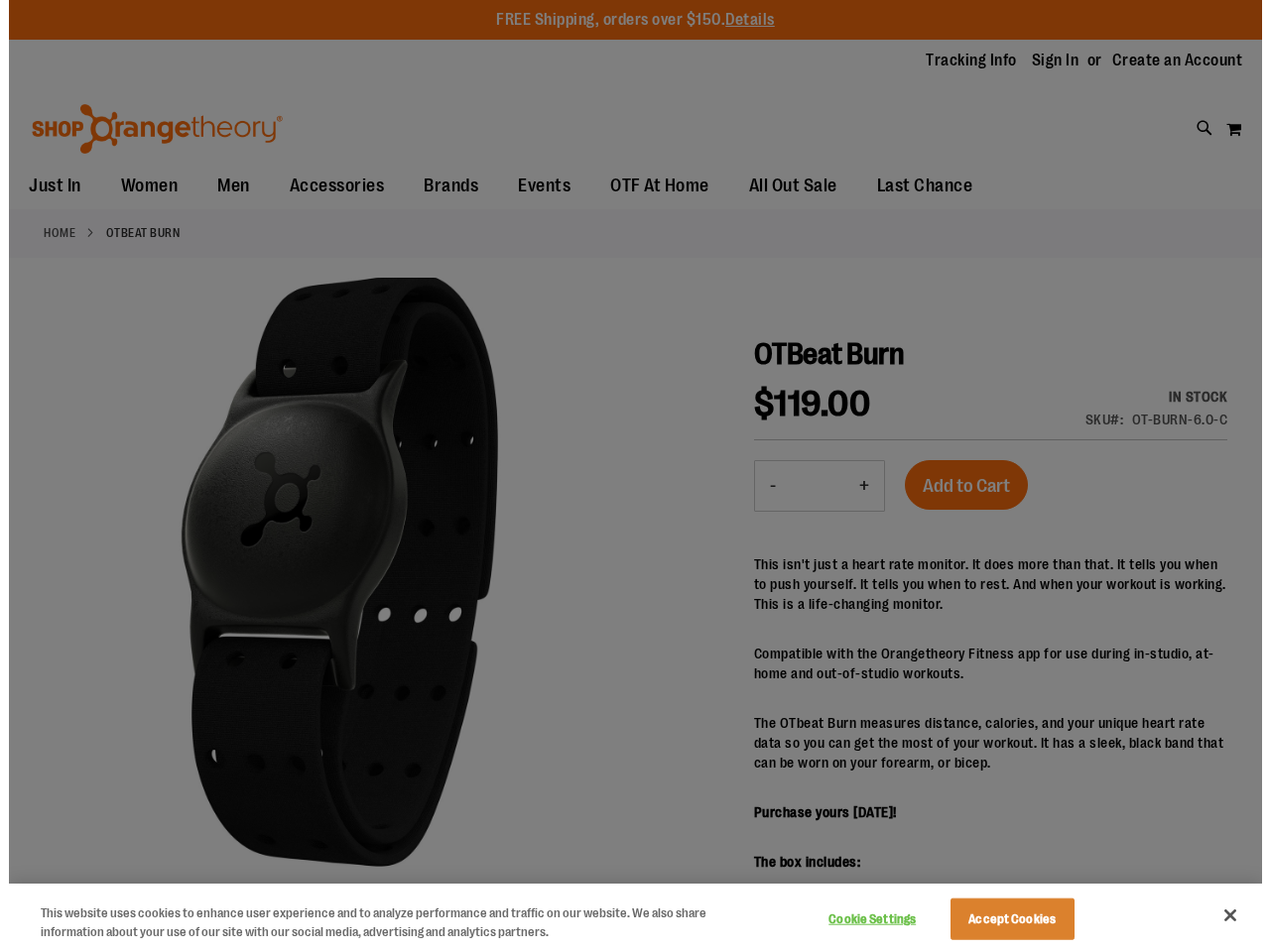 scroll, scrollTop: 0, scrollLeft: 0, axis: both 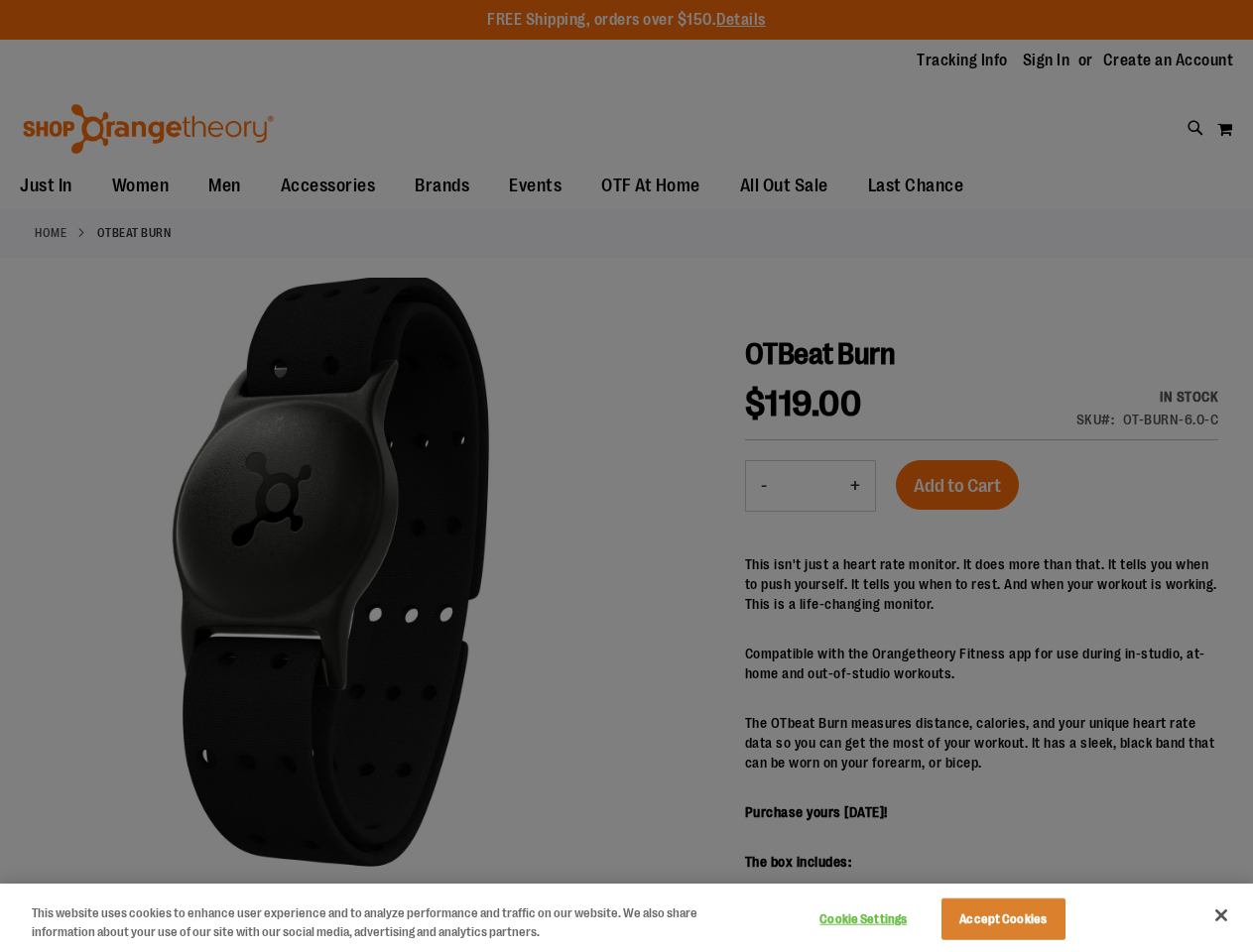 click at bounding box center [626, 476] 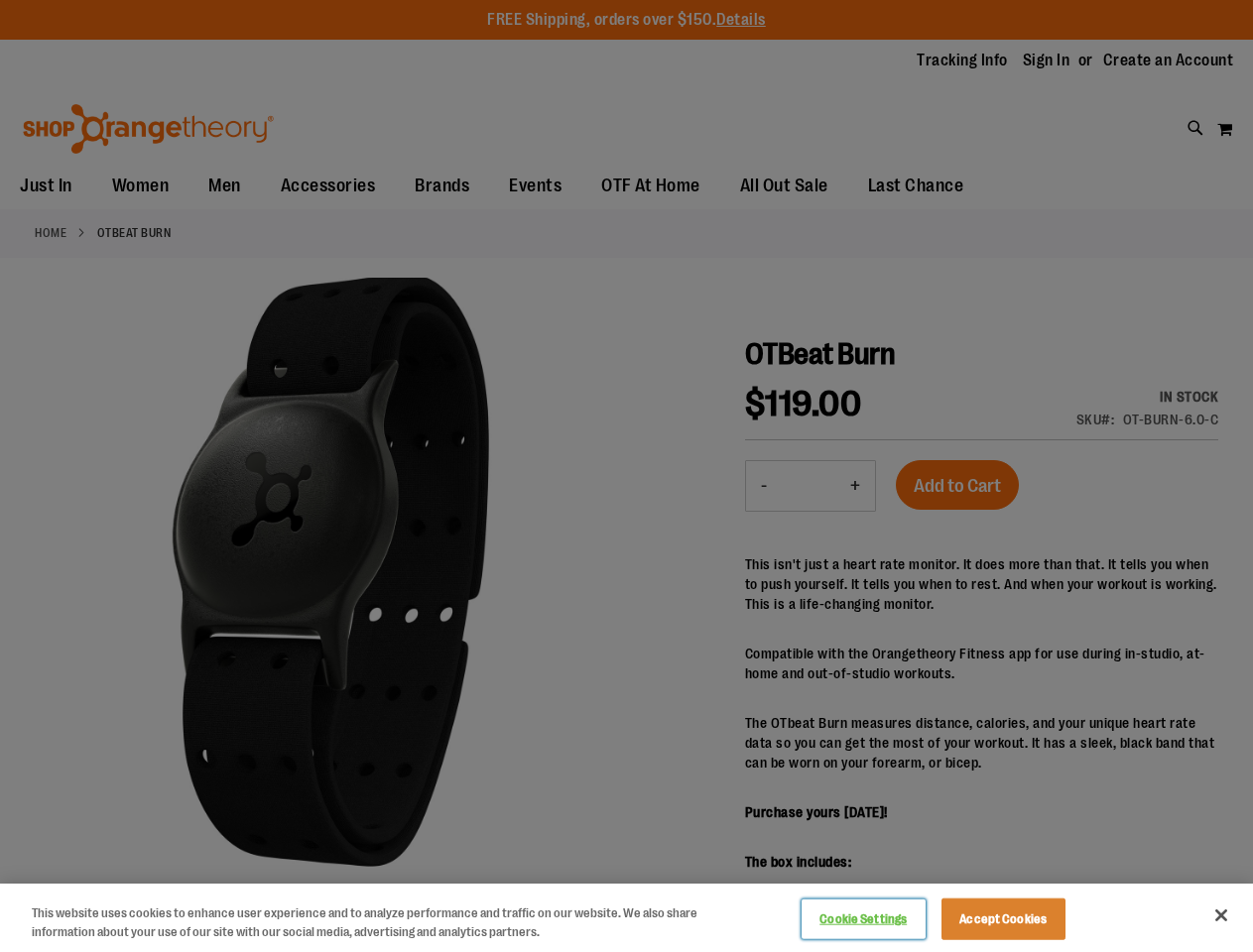 click on "Cookie Settings" at bounding box center (863, 919) 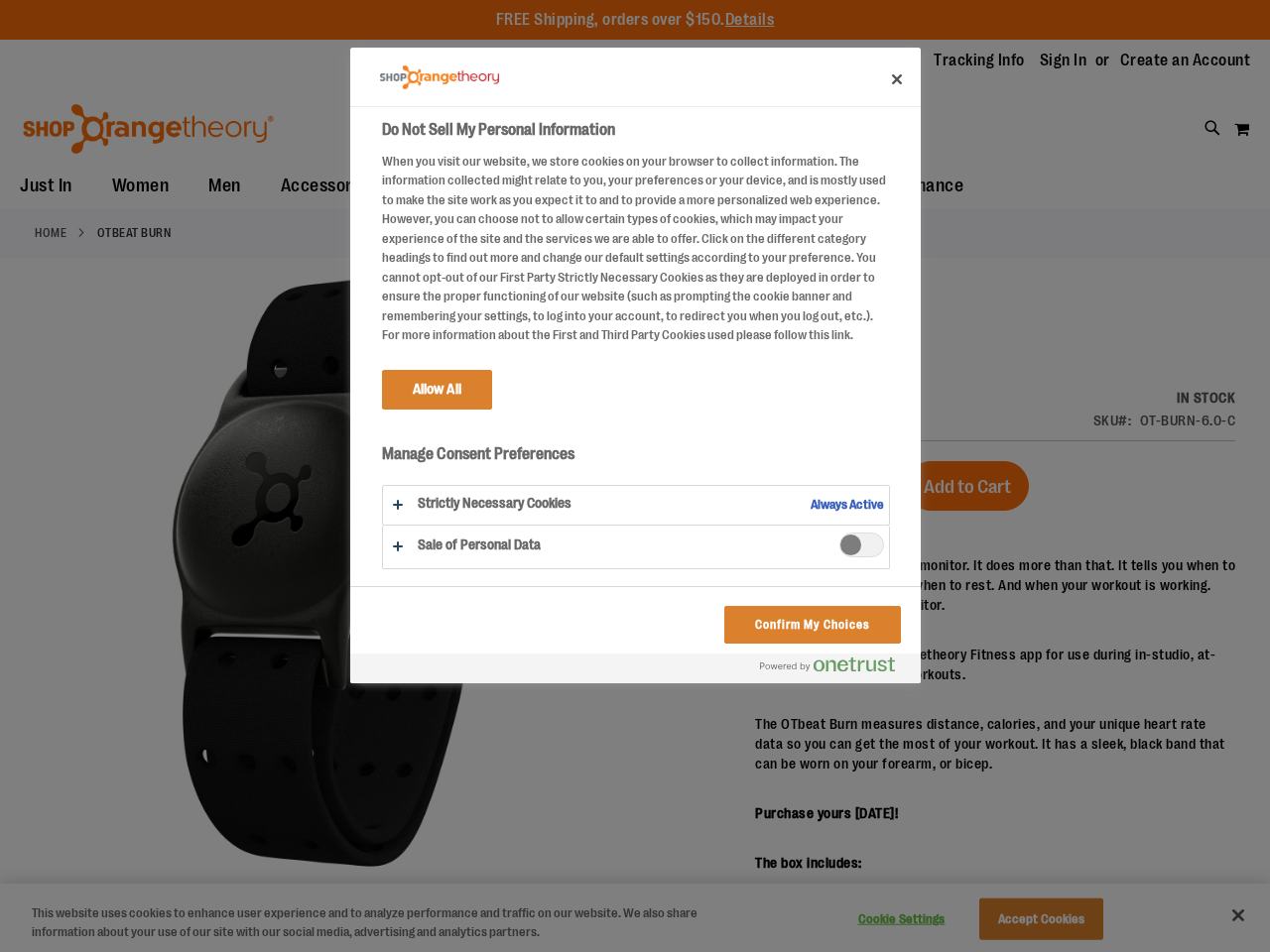 click at bounding box center [635, 476] 